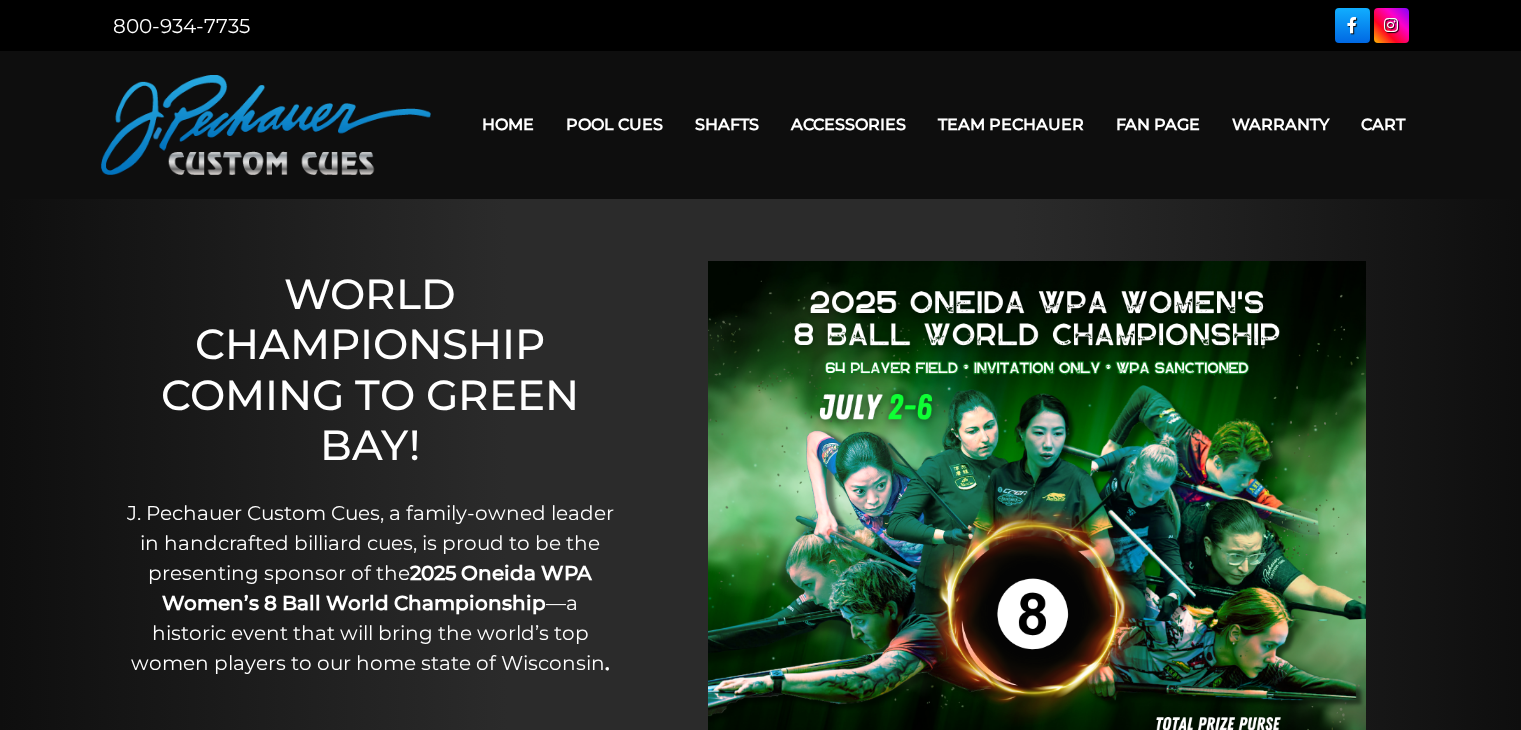 scroll, scrollTop: 0, scrollLeft: 0, axis: both 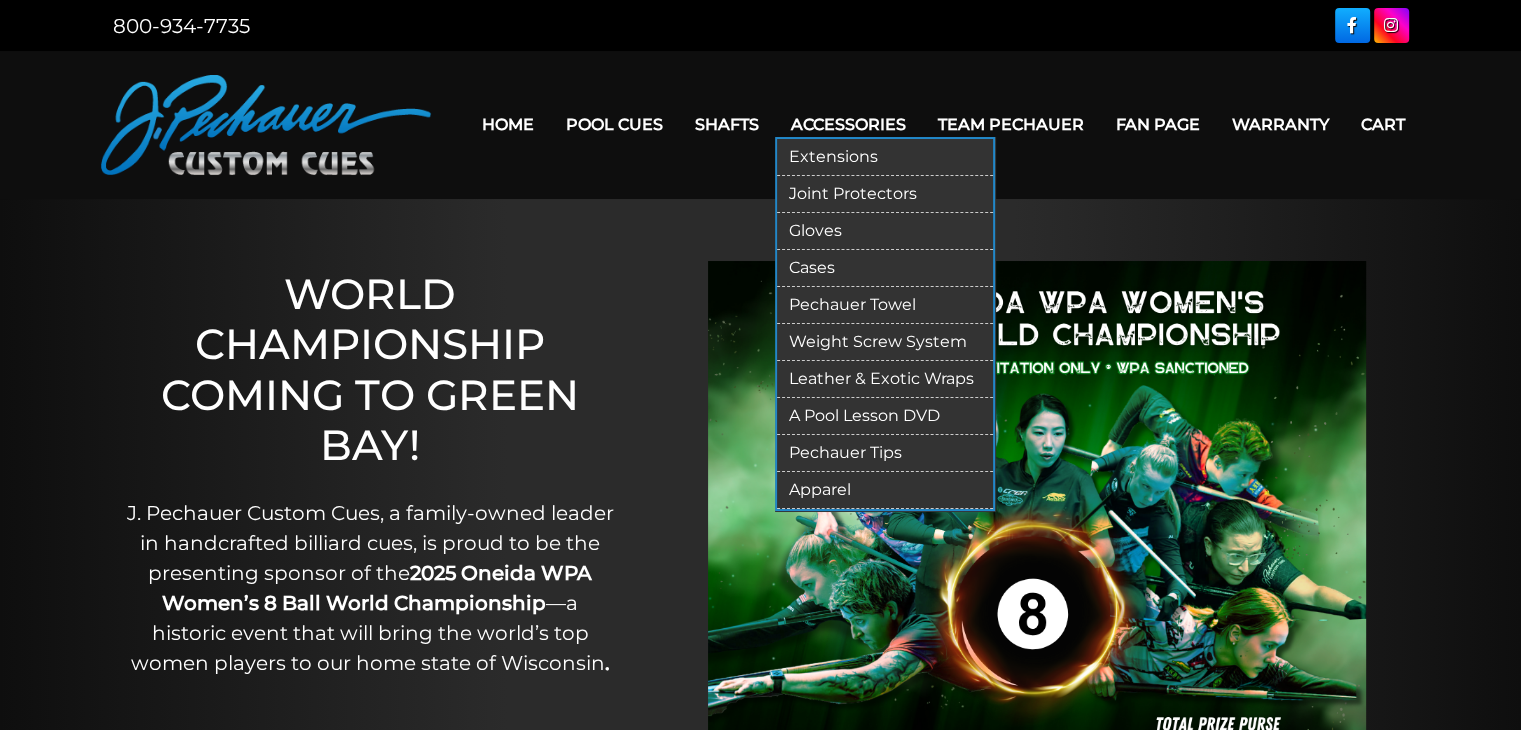 drag, startPoint x: 852, startPoint y: 303, endPoint x: 872, endPoint y: 412, distance: 110.81967 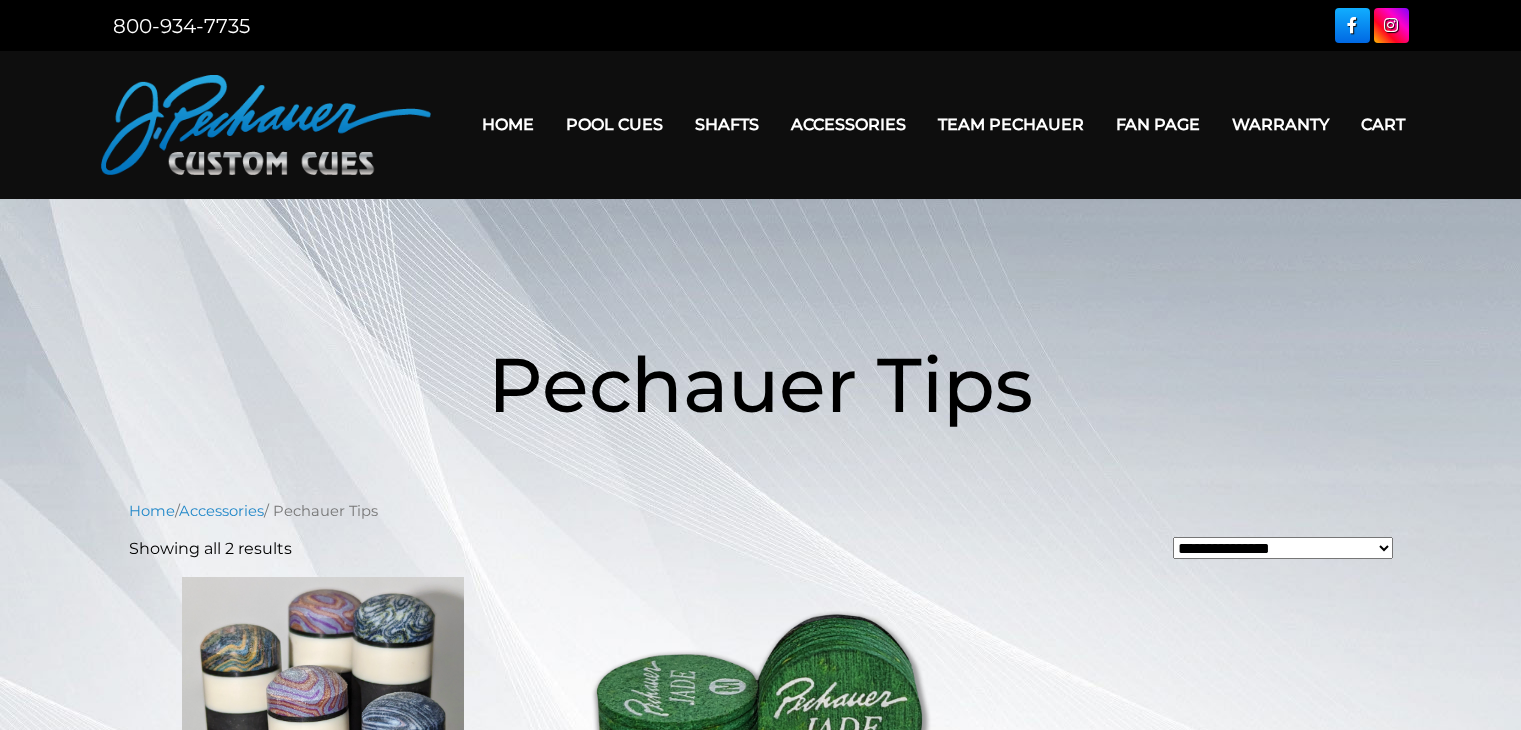 scroll, scrollTop: 0, scrollLeft: 0, axis: both 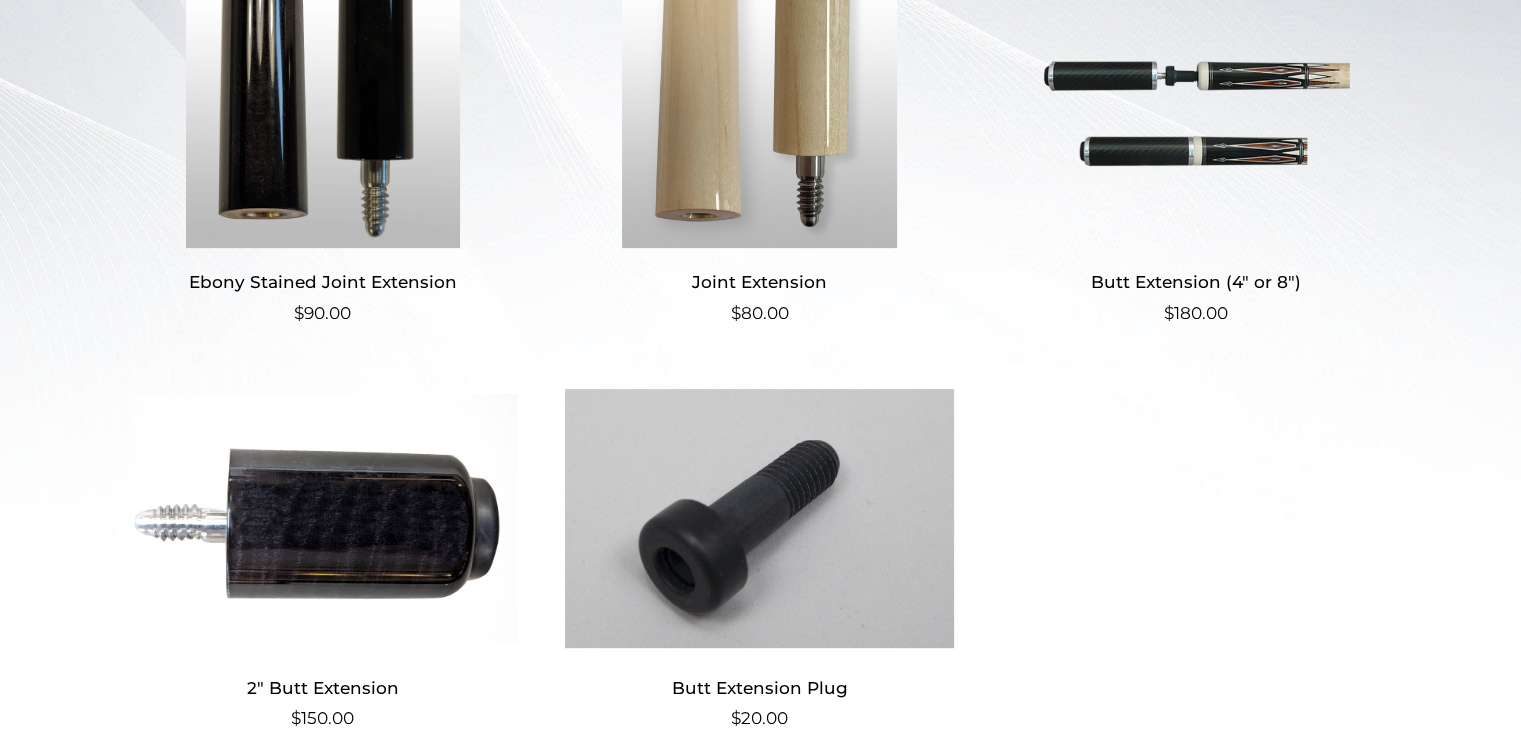 click at bounding box center [323, 113] 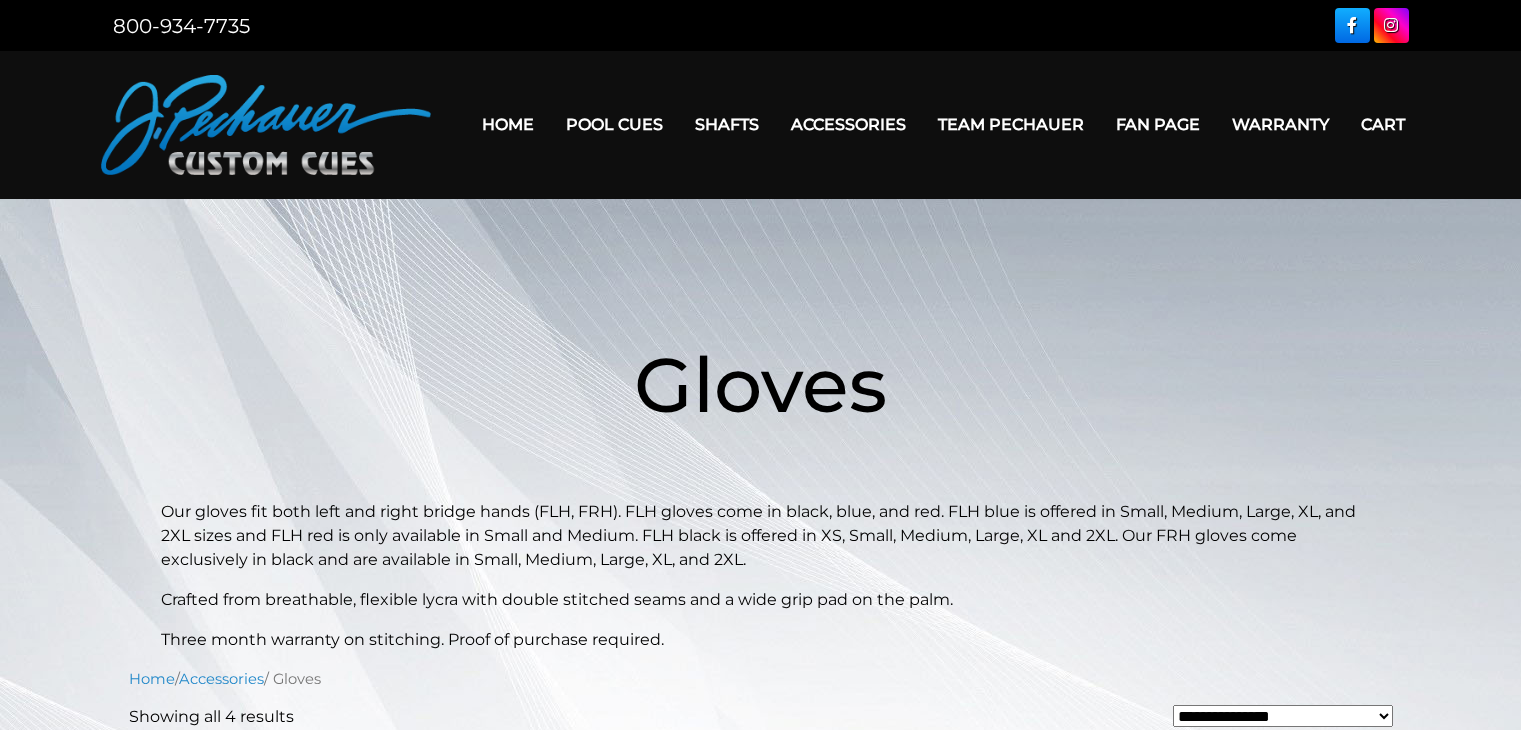 scroll, scrollTop: 0, scrollLeft: 0, axis: both 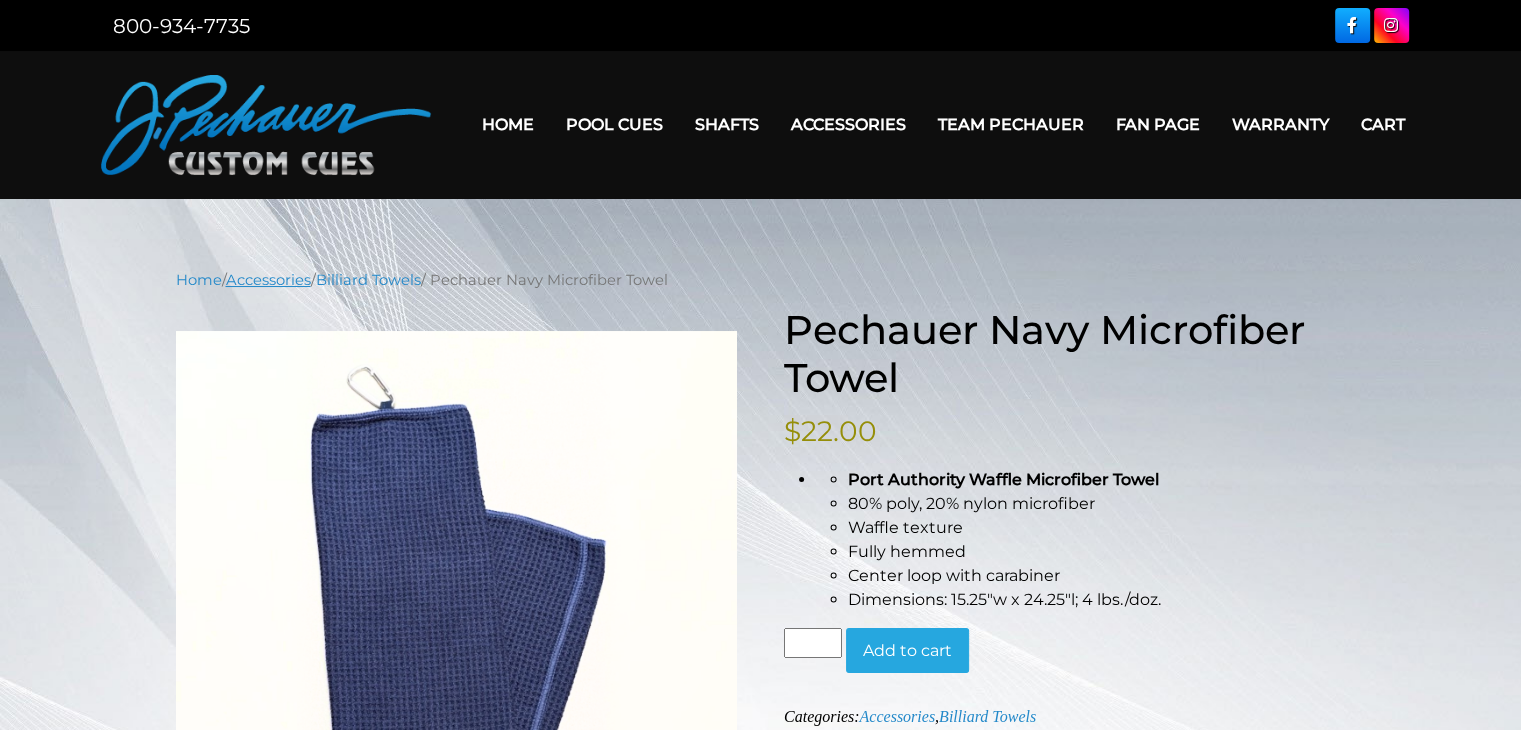 click on "Accessories" at bounding box center (268, 280) 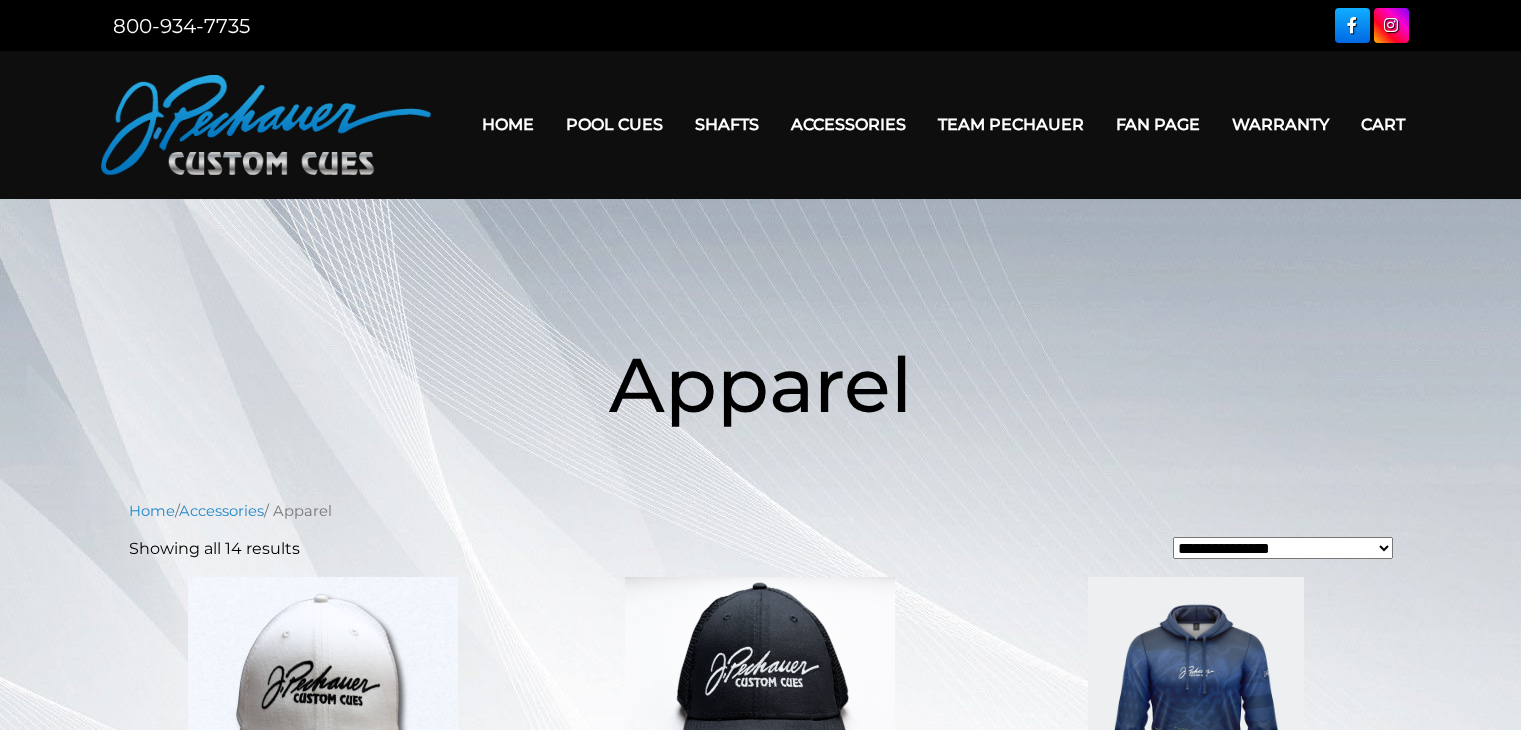 scroll, scrollTop: 0, scrollLeft: 0, axis: both 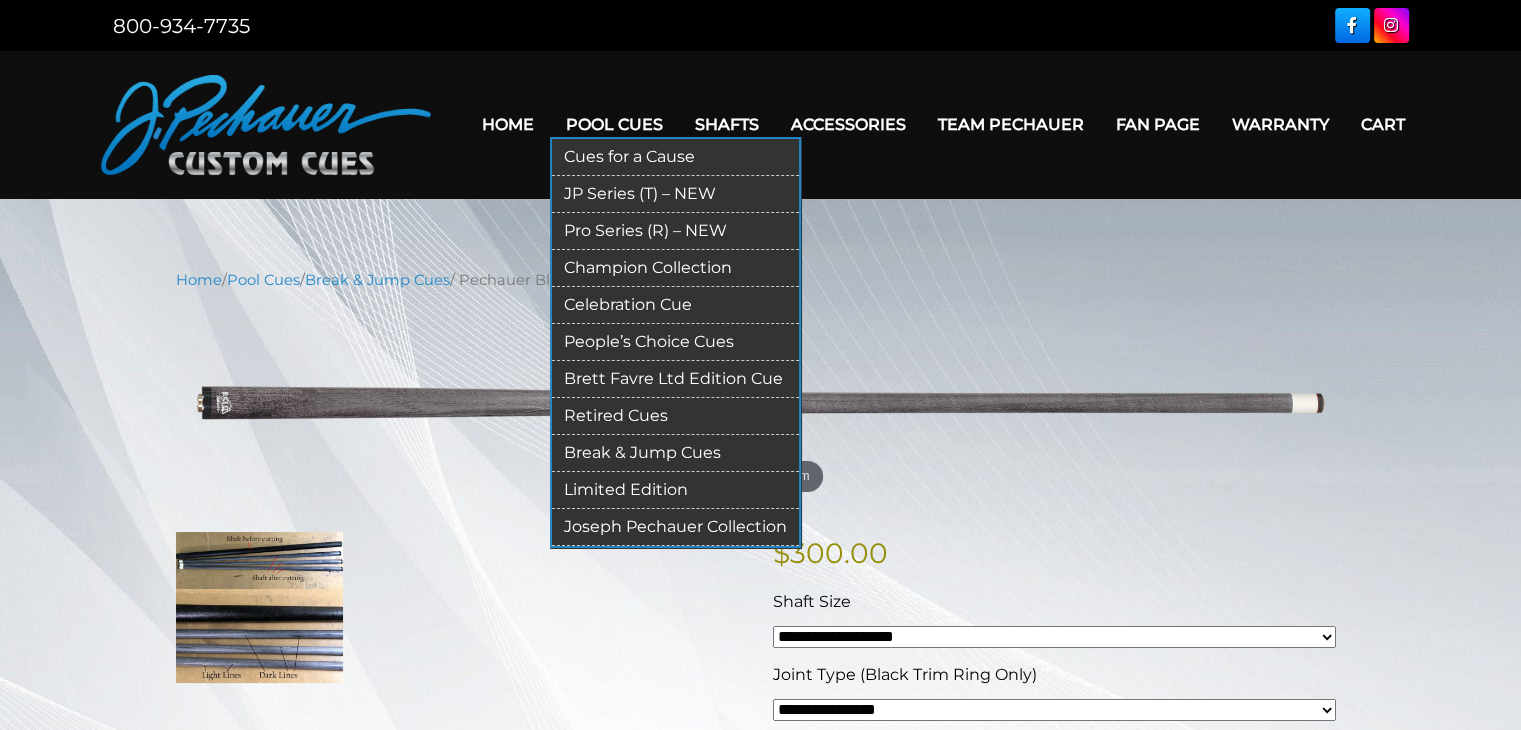 click on "Pool Cues" at bounding box center (614, 124) 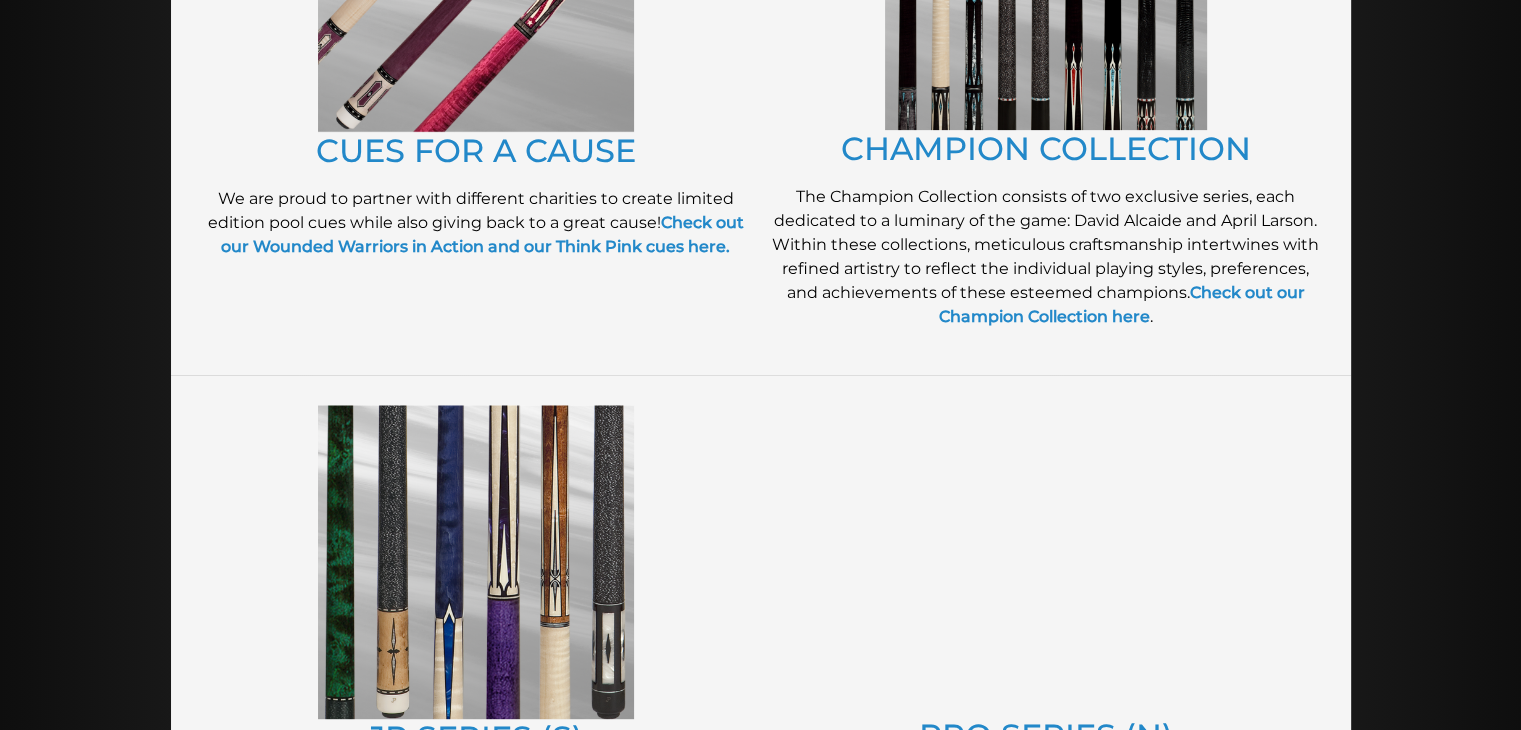 scroll, scrollTop: 719, scrollLeft: 0, axis: vertical 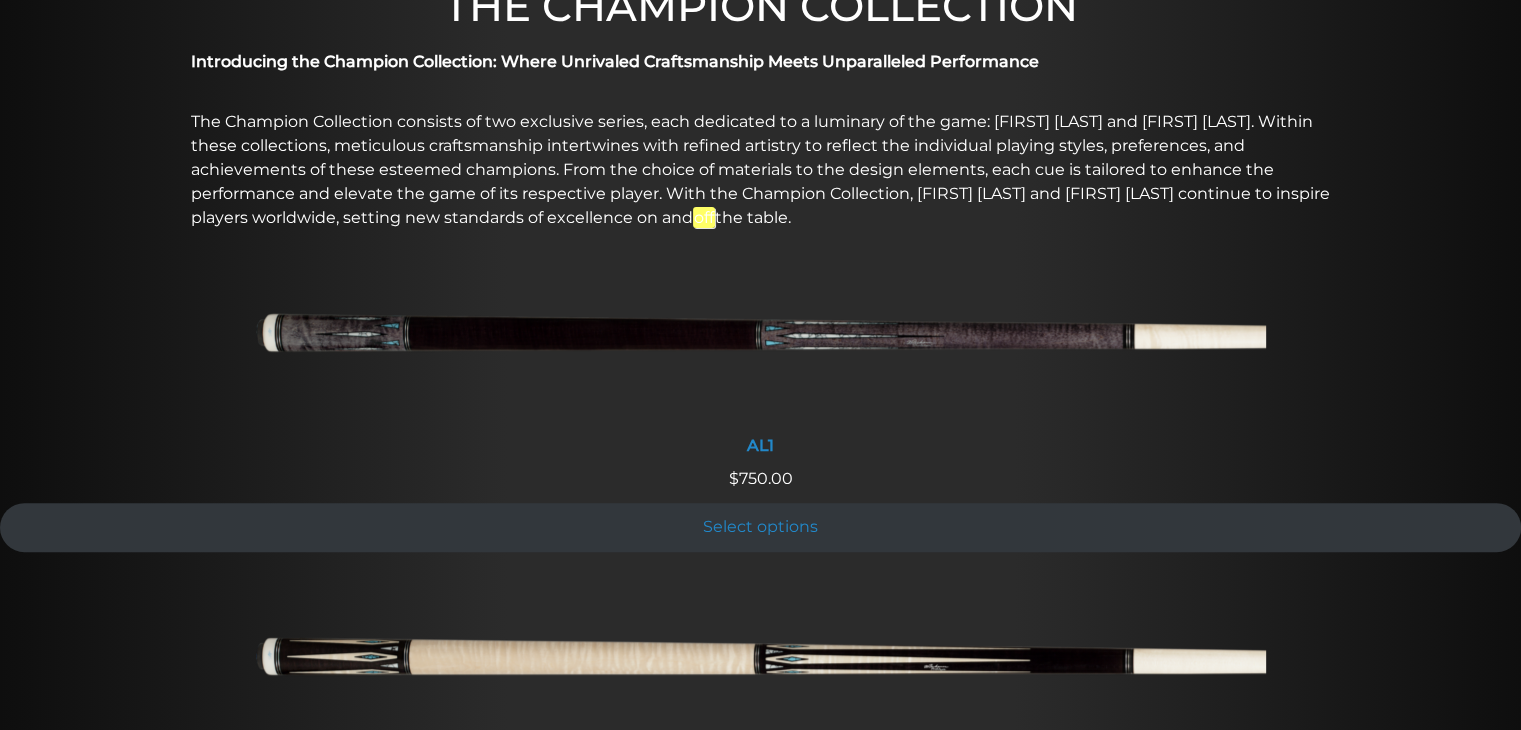 drag, startPoint x: 651, startPoint y: 219, endPoint x: 838, endPoint y: 240, distance: 188.17545 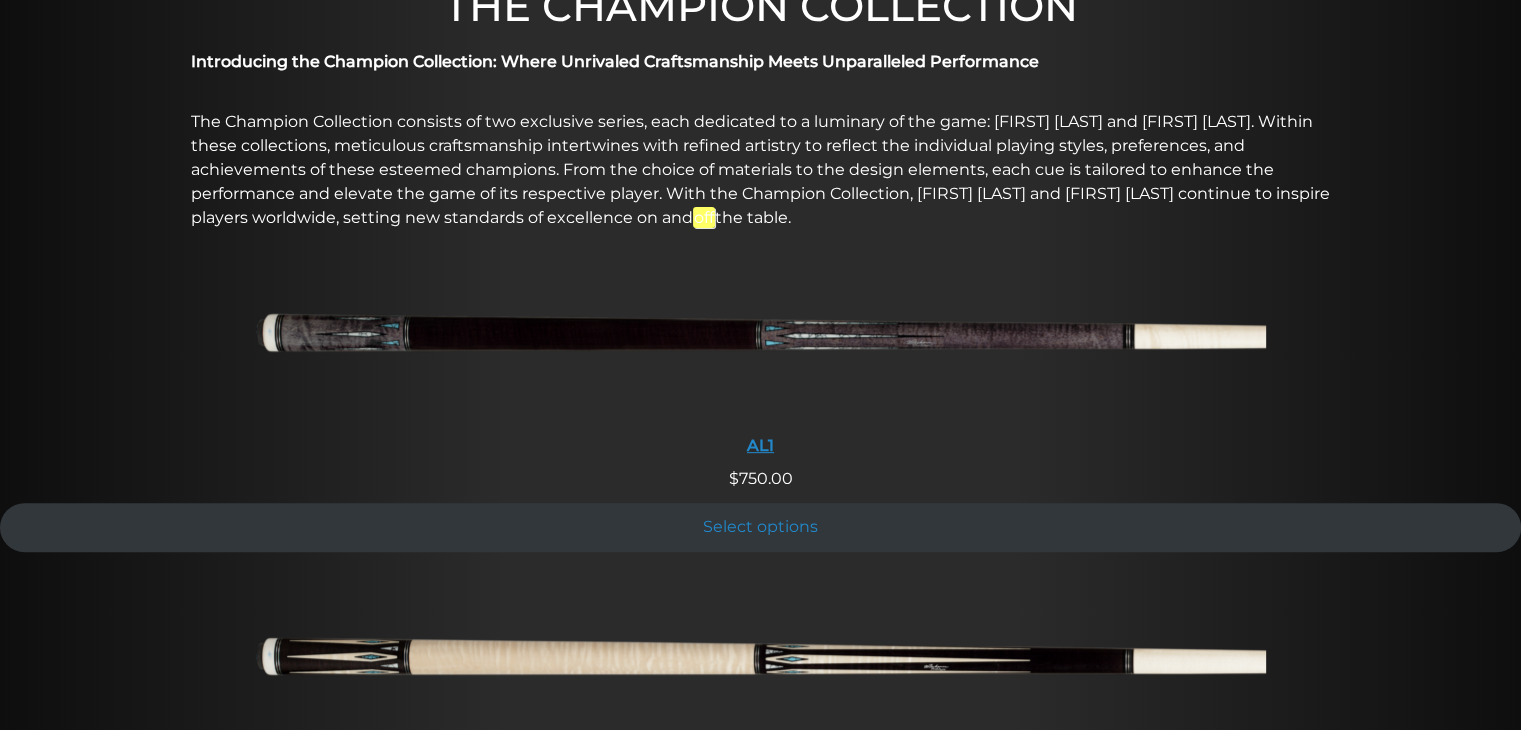 click at bounding box center (761, 340) 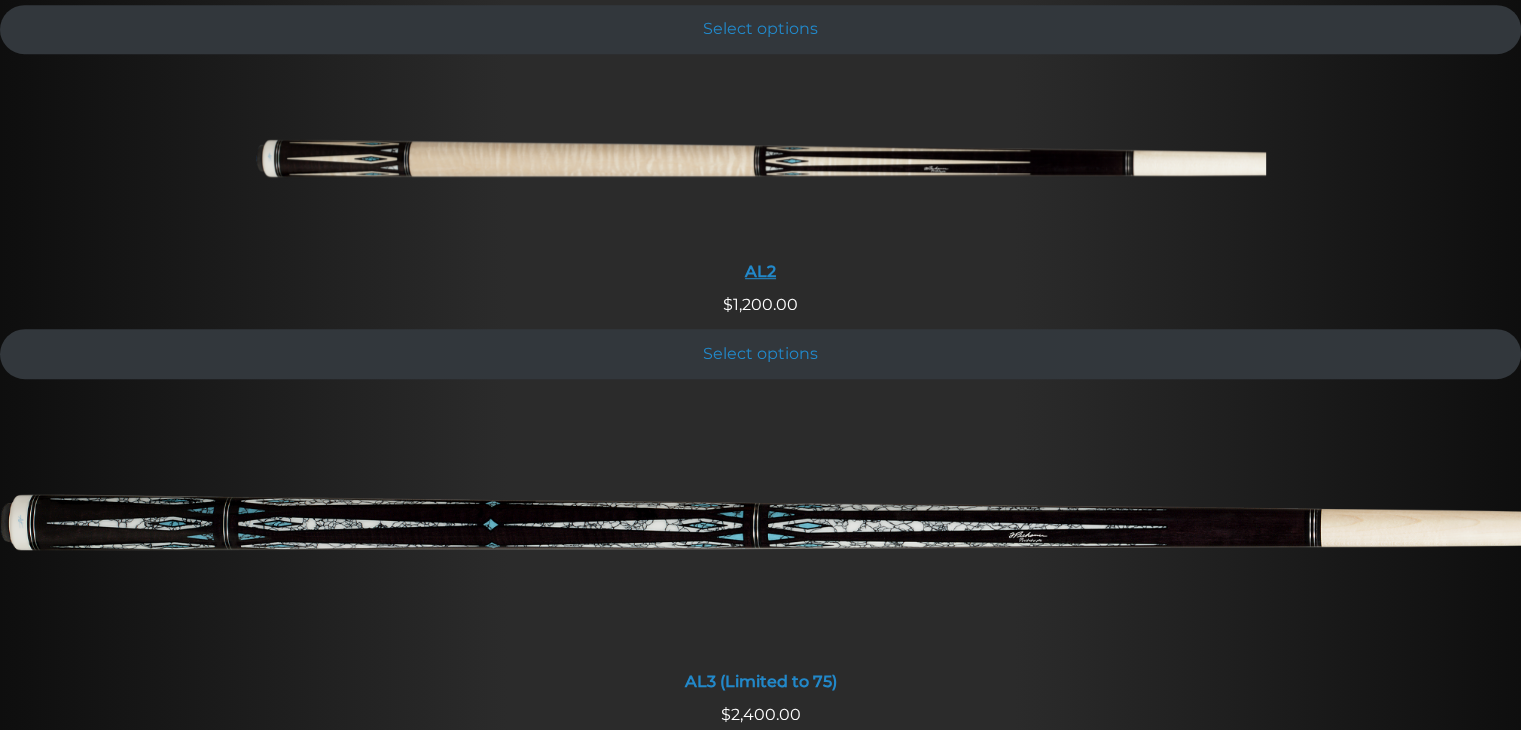 scroll, scrollTop: 1464, scrollLeft: 0, axis: vertical 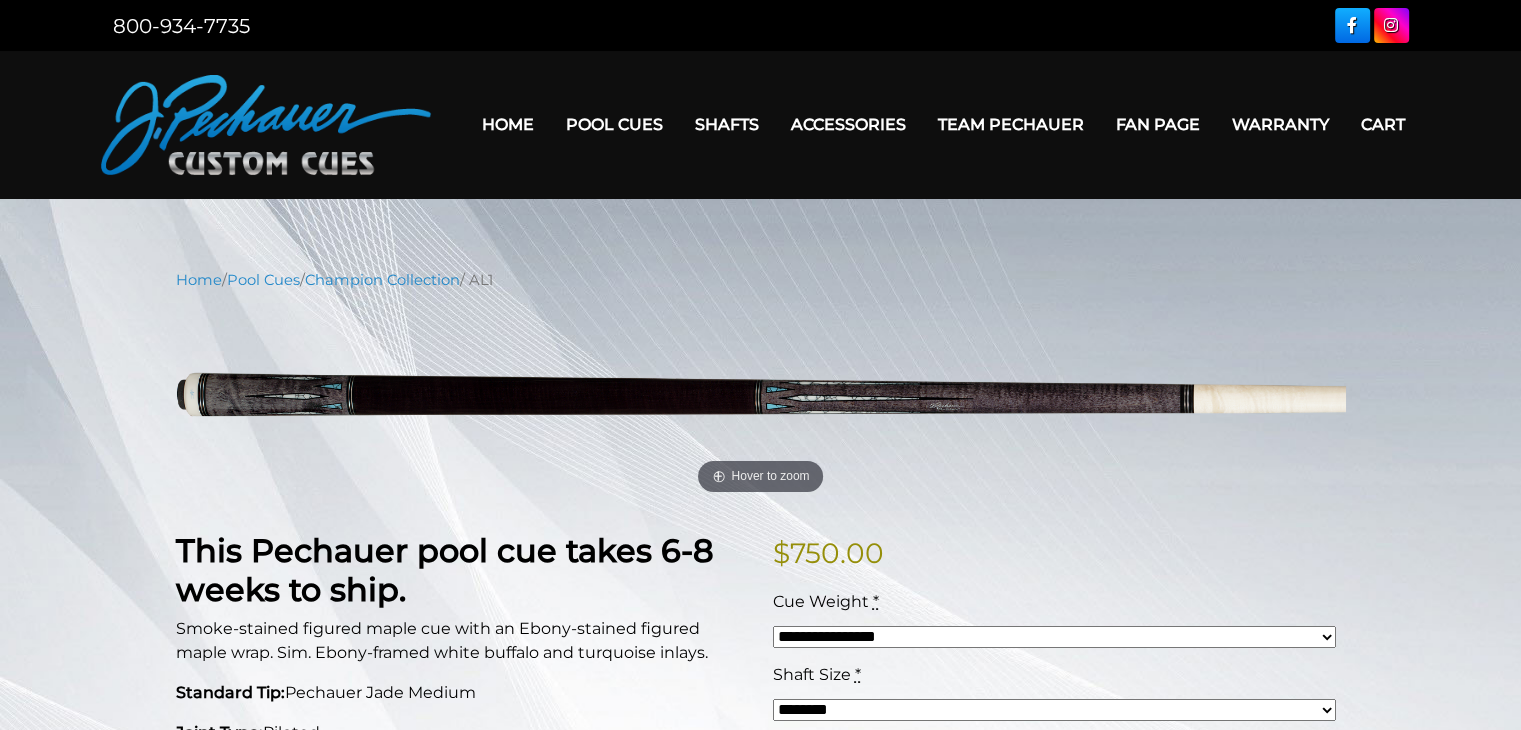 click on "Fan Page" at bounding box center (1158, 124) 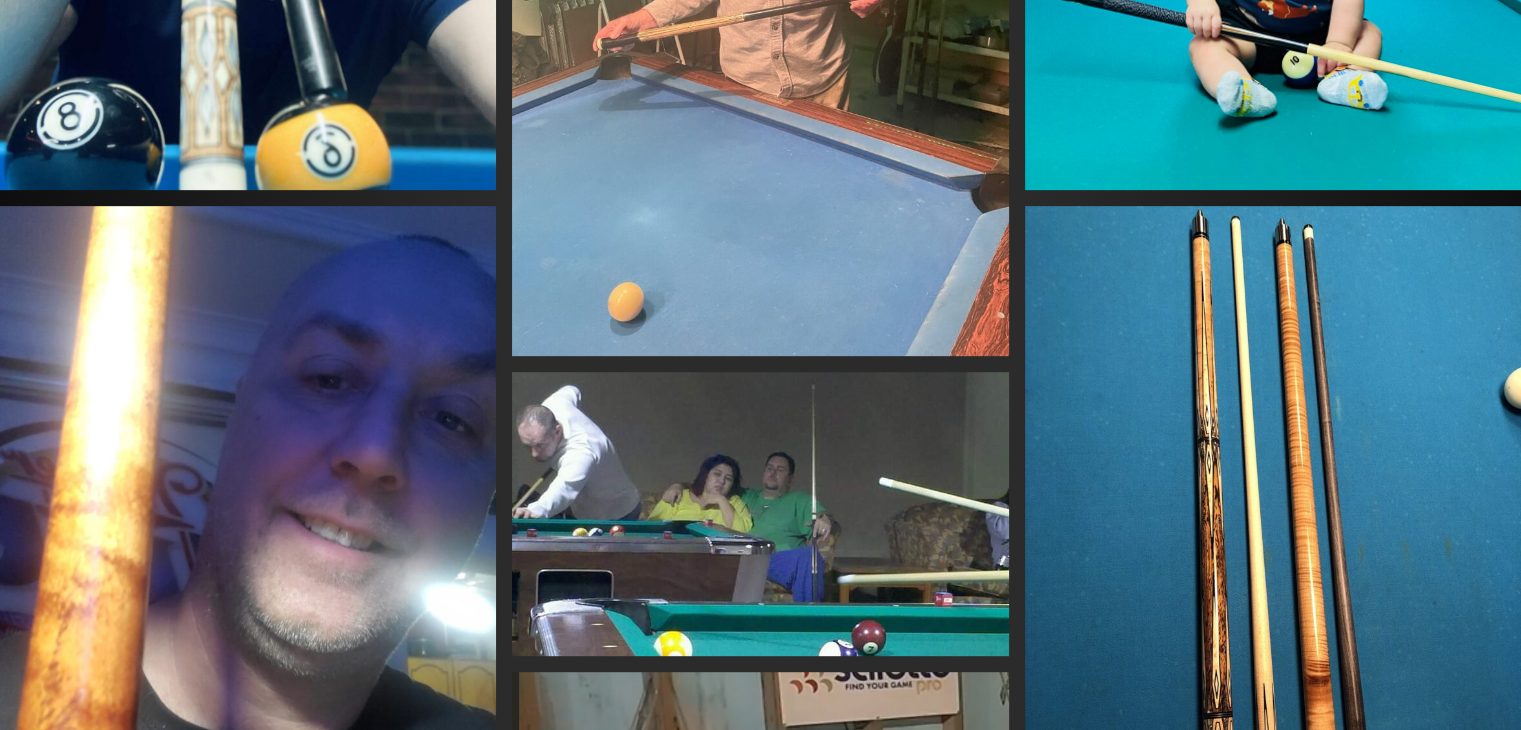 scroll, scrollTop: 984, scrollLeft: 0, axis: vertical 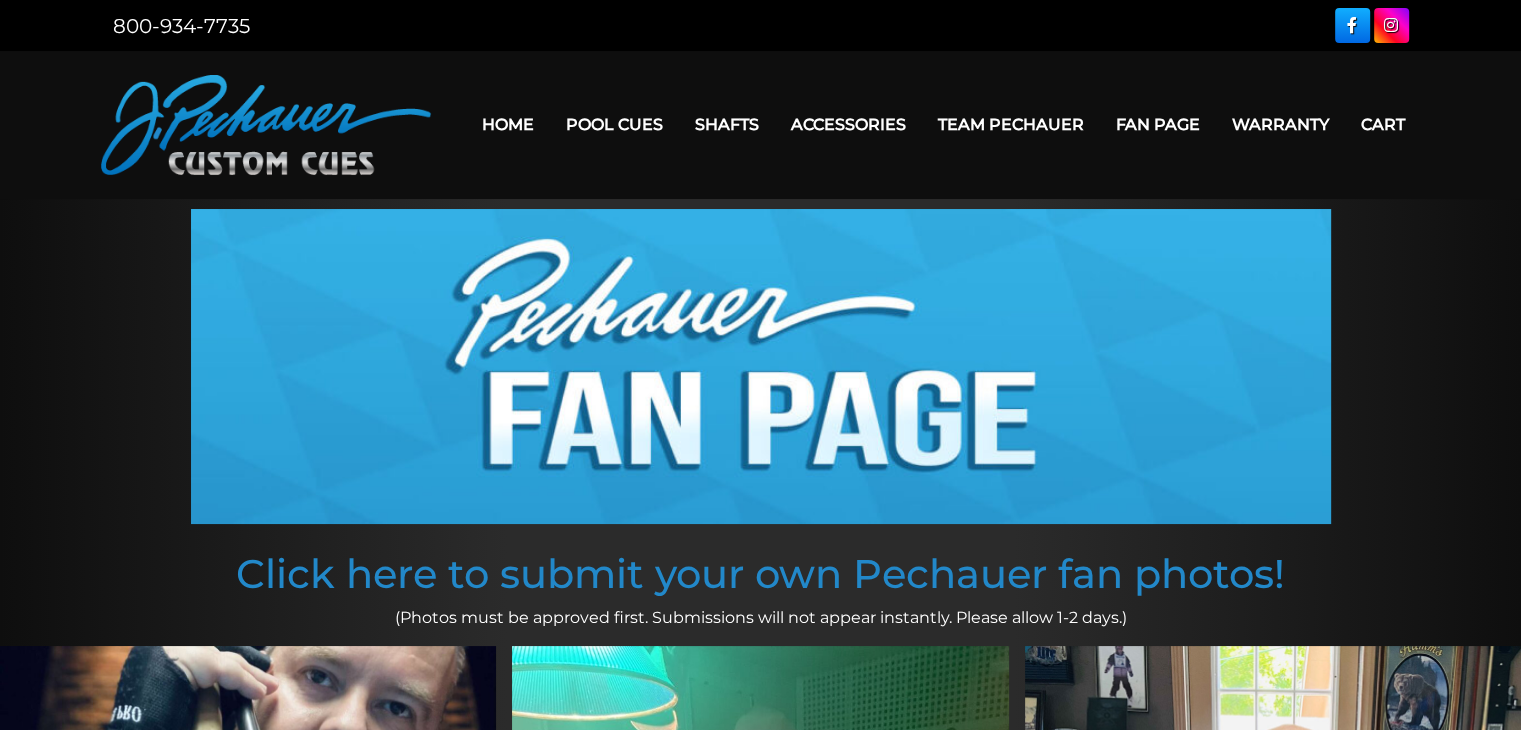 click on "Team Pechauer" at bounding box center (1011, 124) 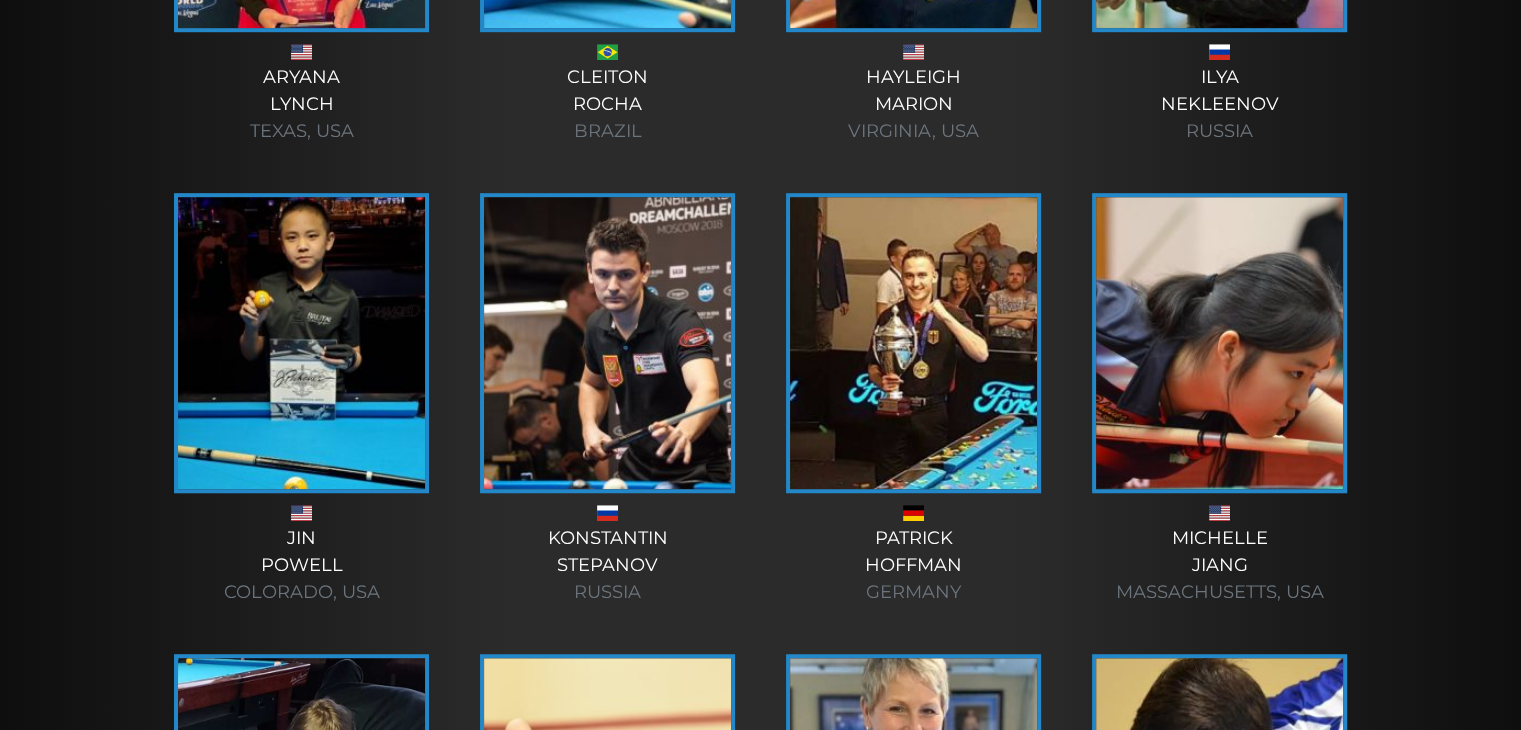 scroll, scrollTop: 1323, scrollLeft: 0, axis: vertical 